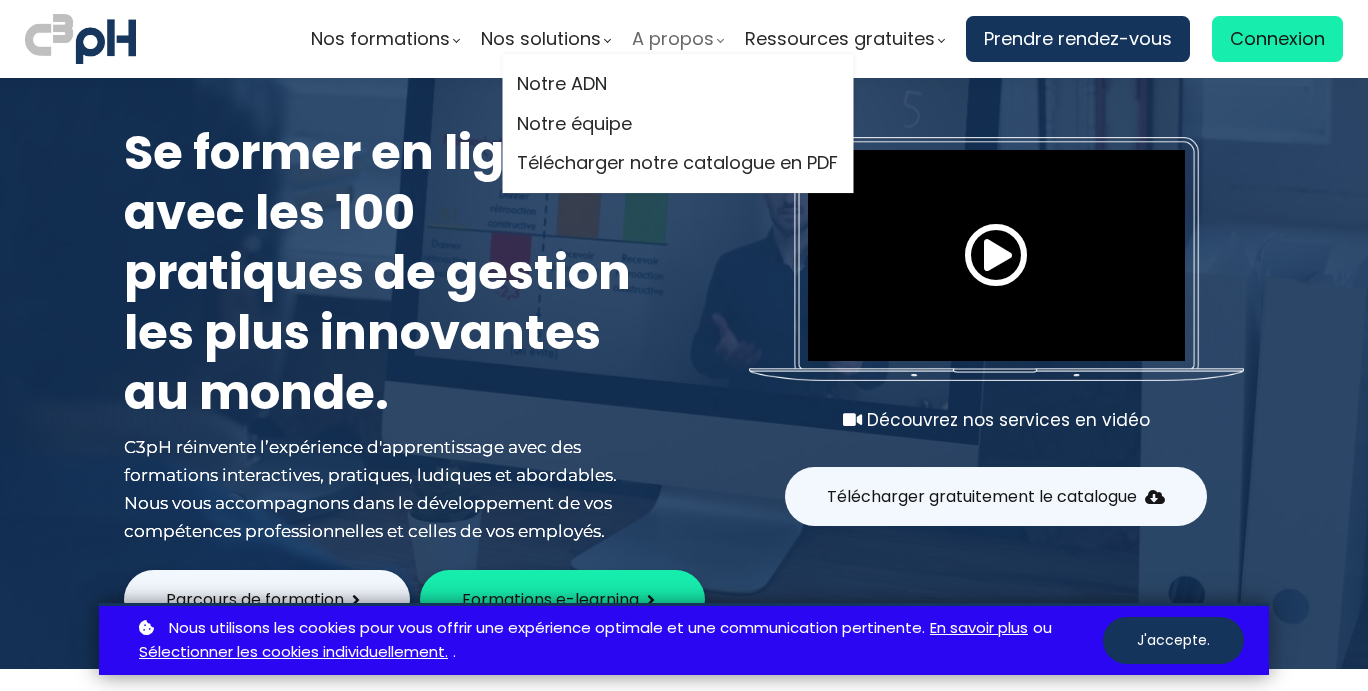scroll, scrollTop: 0, scrollLeft: 0, axis: both 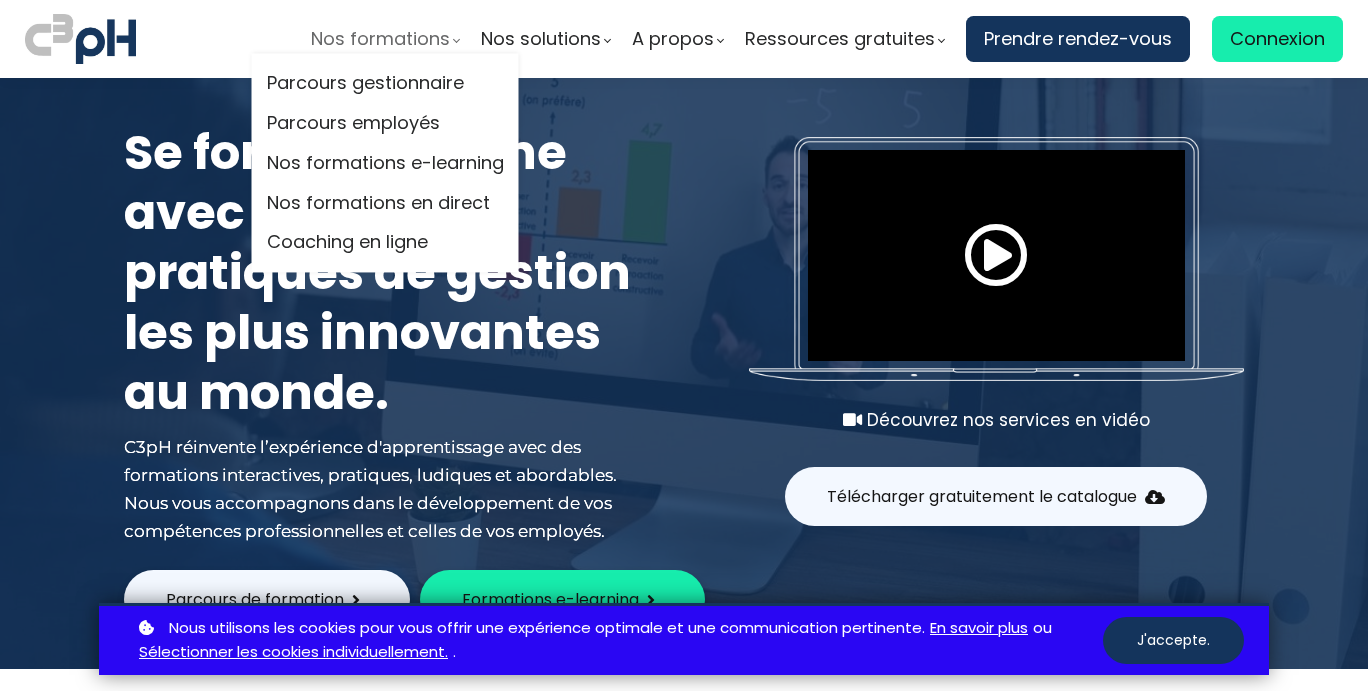 click on "Nos formations" at bounding box center (380, 39) 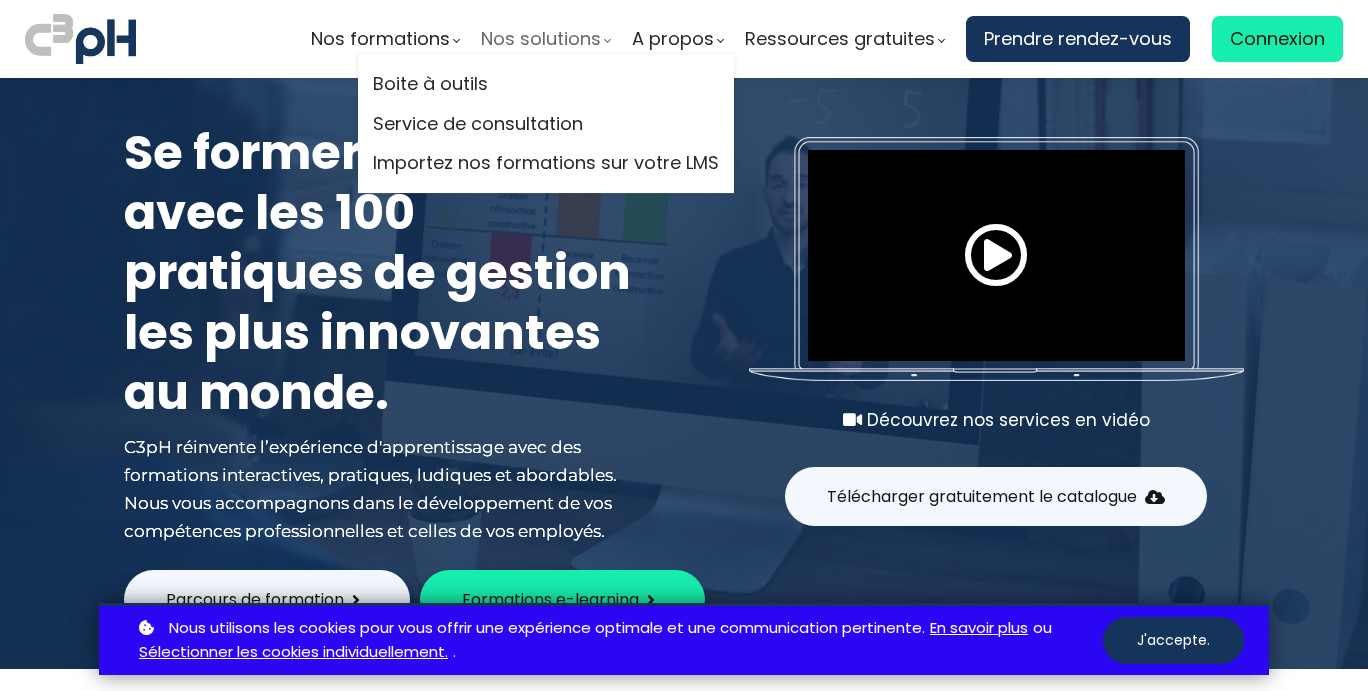 click on "Nos solutions" at bounding box center [541, 39] 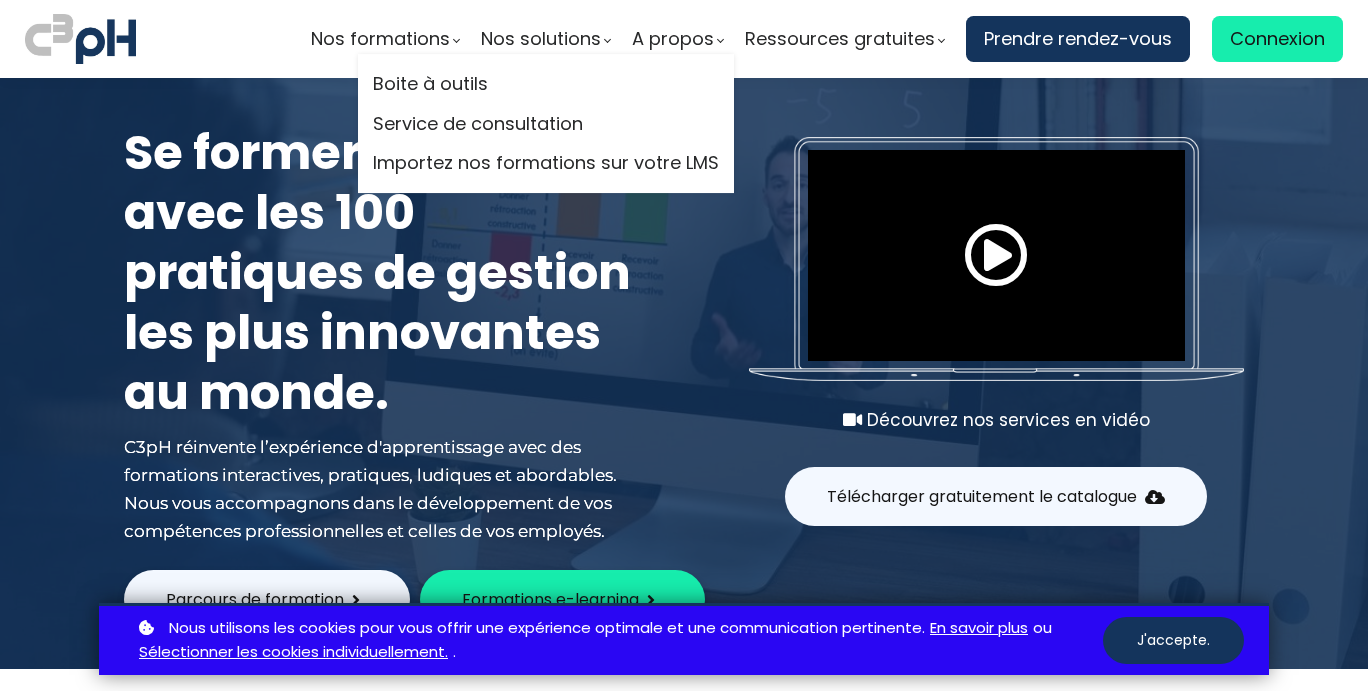 drag, startPoint x: 406, startPoint y: 34, endPoint x: 586, endPoint y: 62, distance: 182.16476 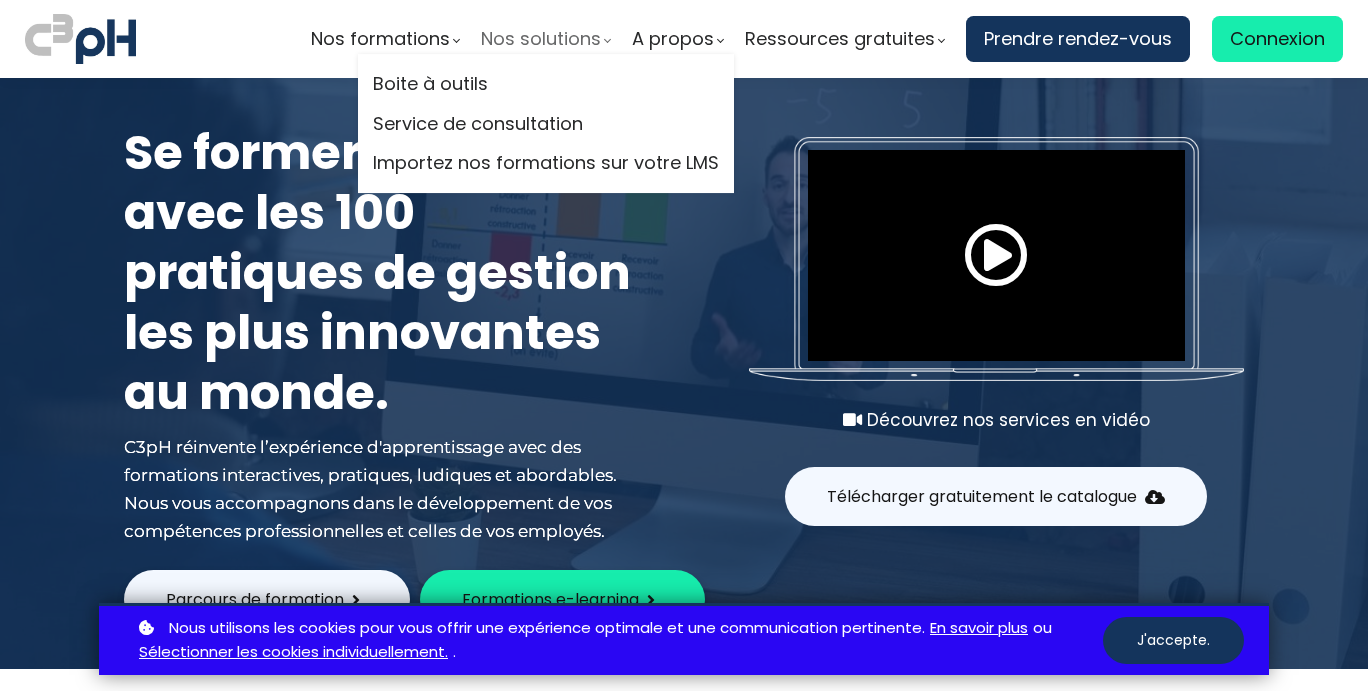 click on "Nos solutions" at bounding box center (541, 39) 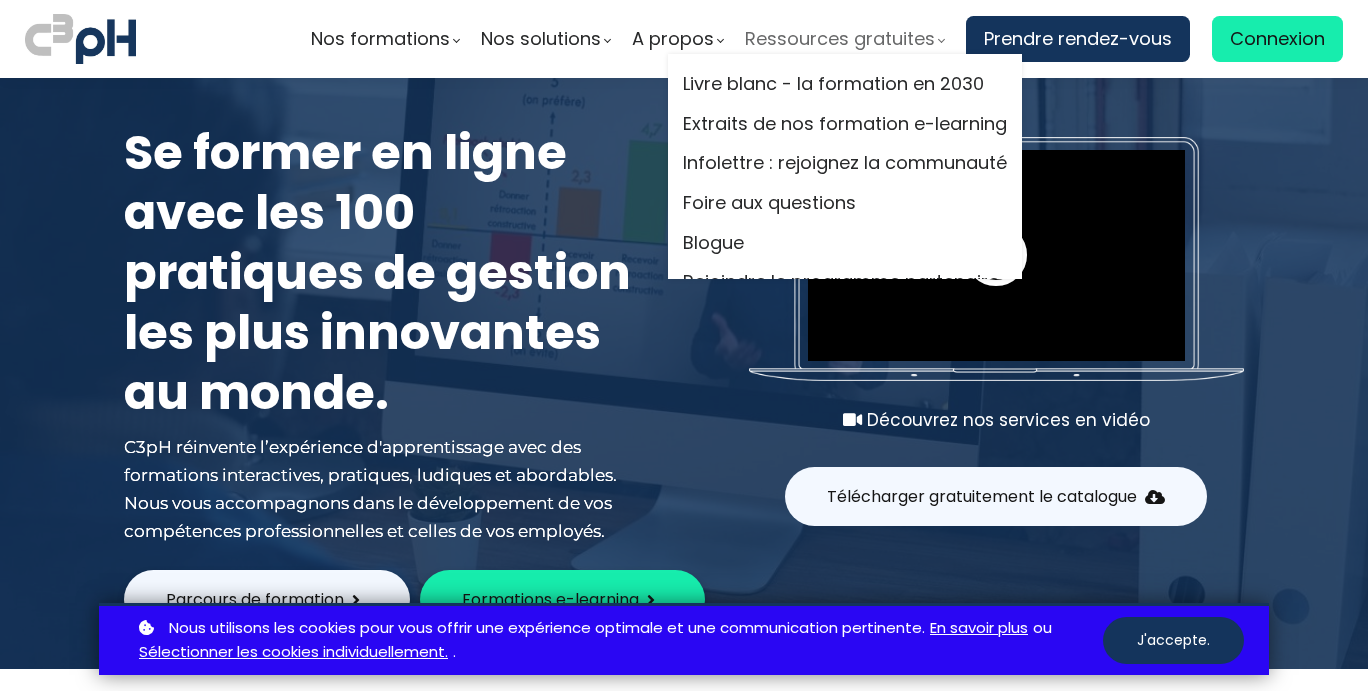 click on "Ressources gratuites" at bounding box center [840, 39] 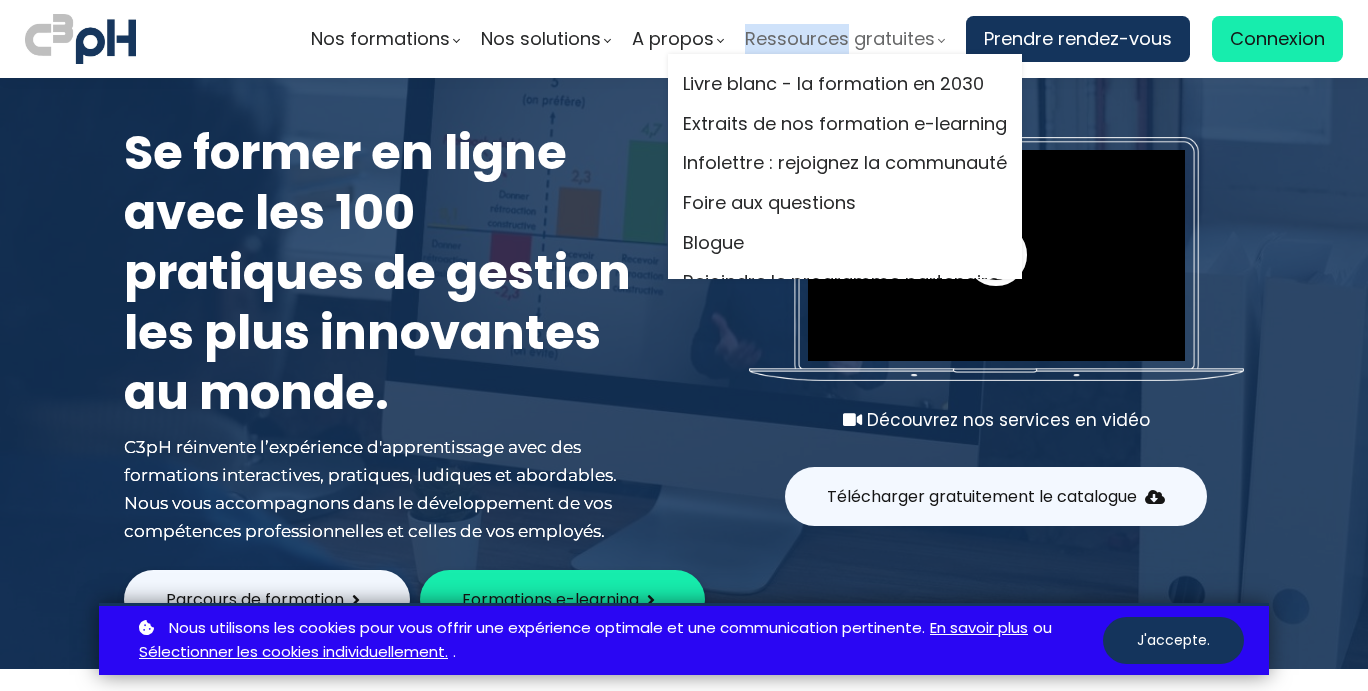 click on "Ressources gratuites" at bounding box center [840, 39] 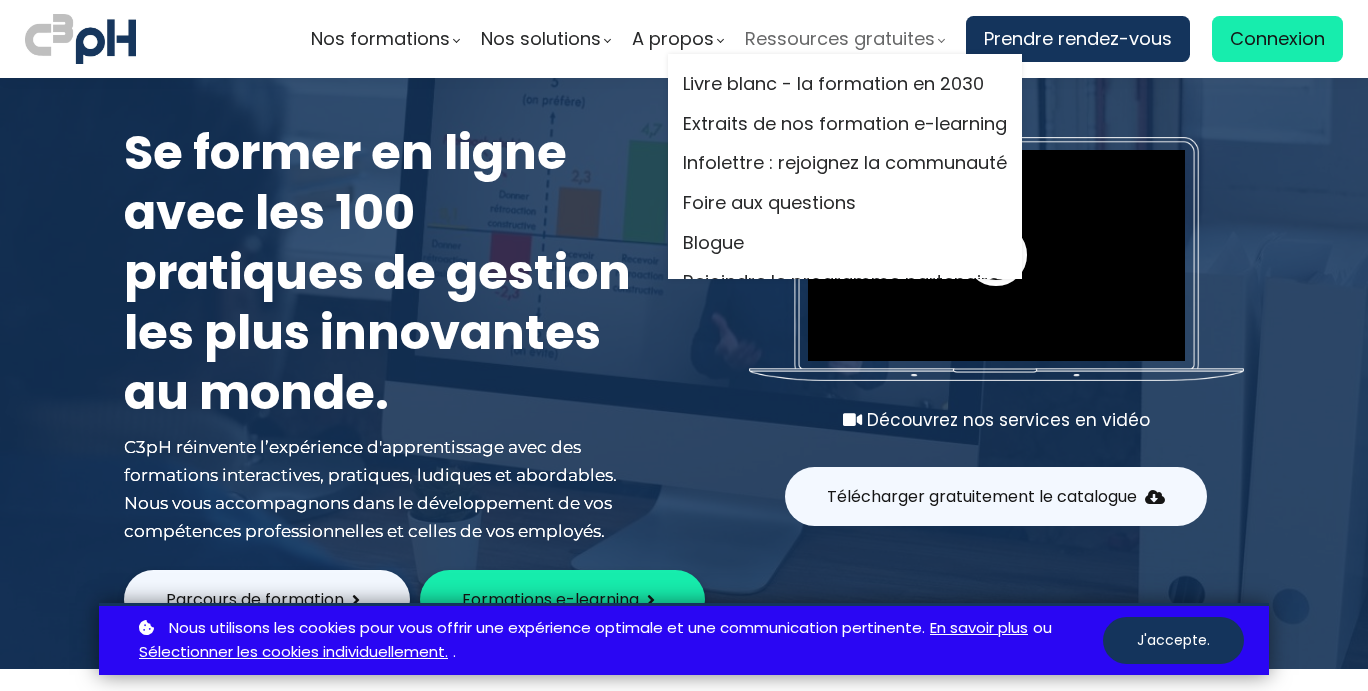 click on "Ressources gratuites" at bounding box center (840, 39) 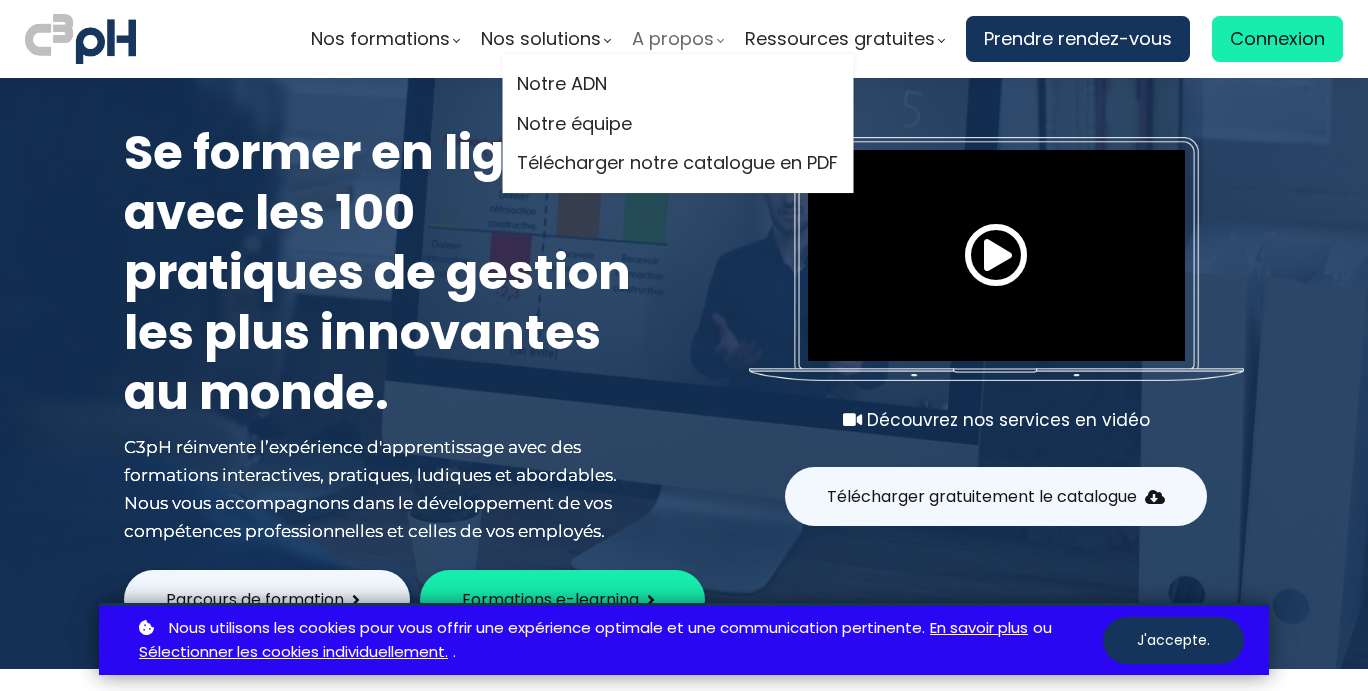 click on "A propos" at bounding box center (673, 39) 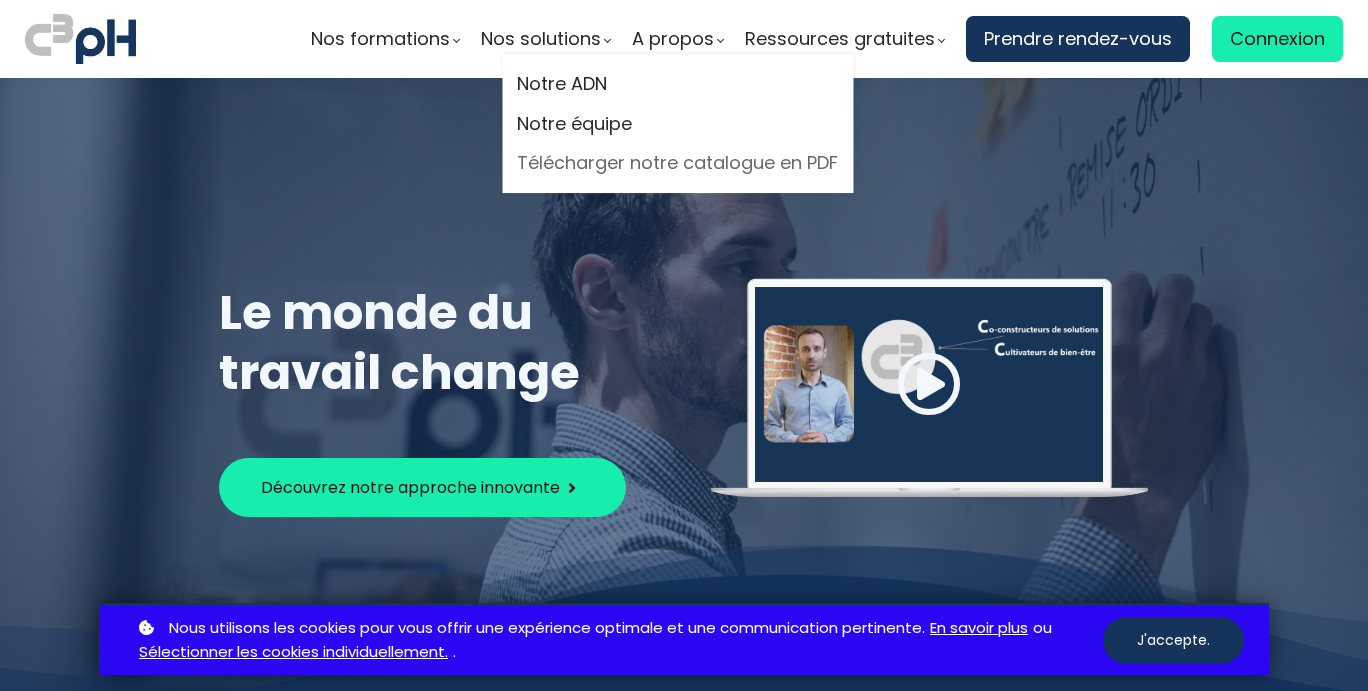 scroll, scrollTop: 0, scrollLeft: 0, axis: both 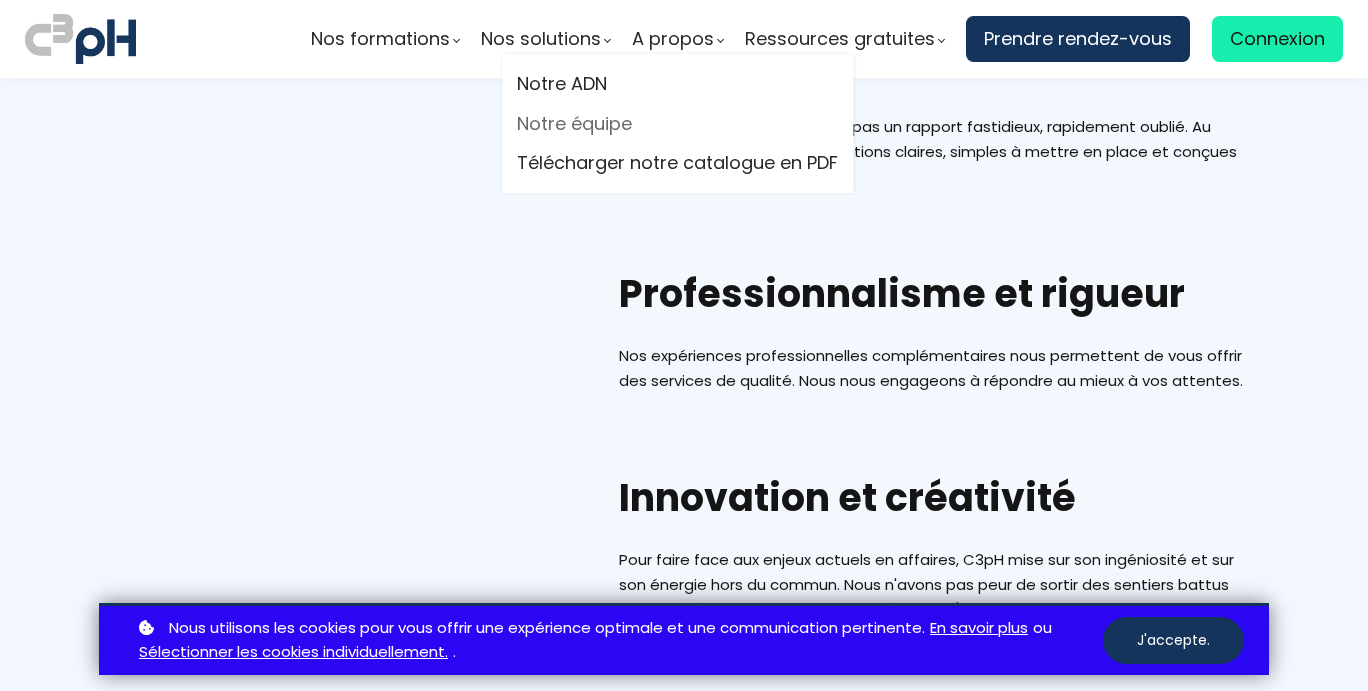 click on "Notre équipe" at bounding box center (677, 124) 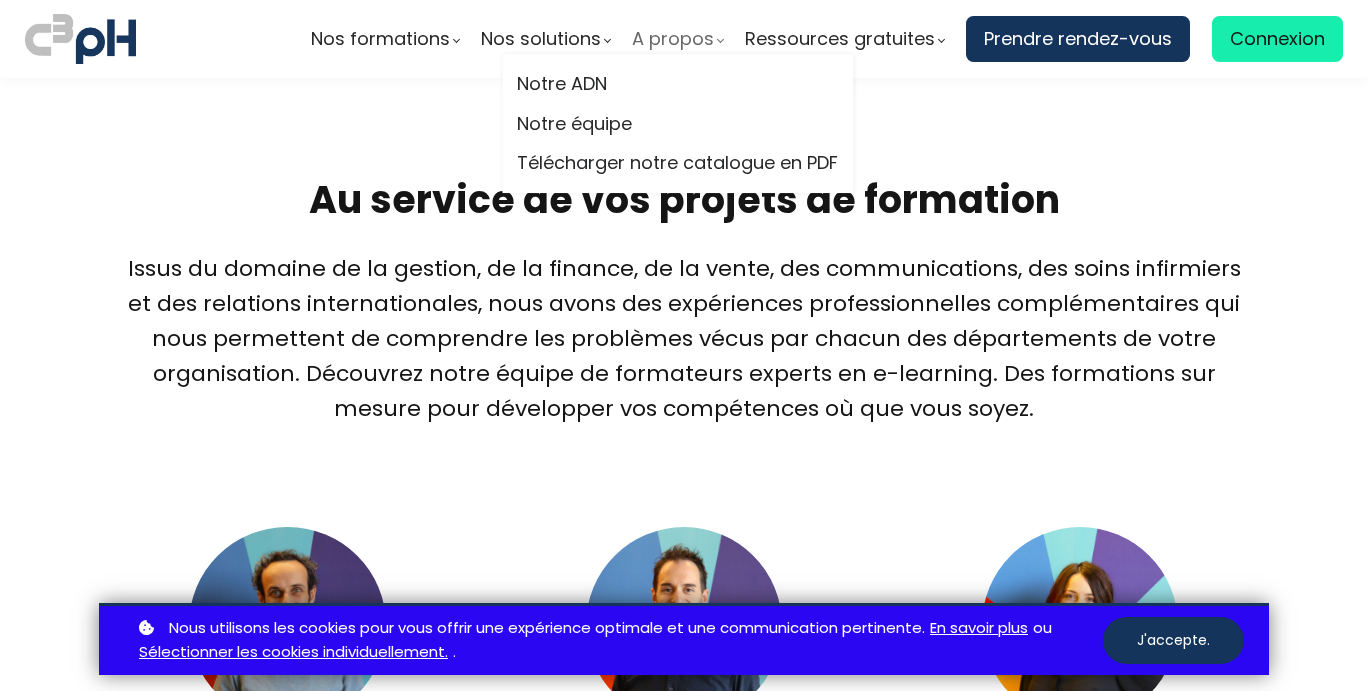 scroll, scrollTop: 0, scrollLeft: 0, axis: both 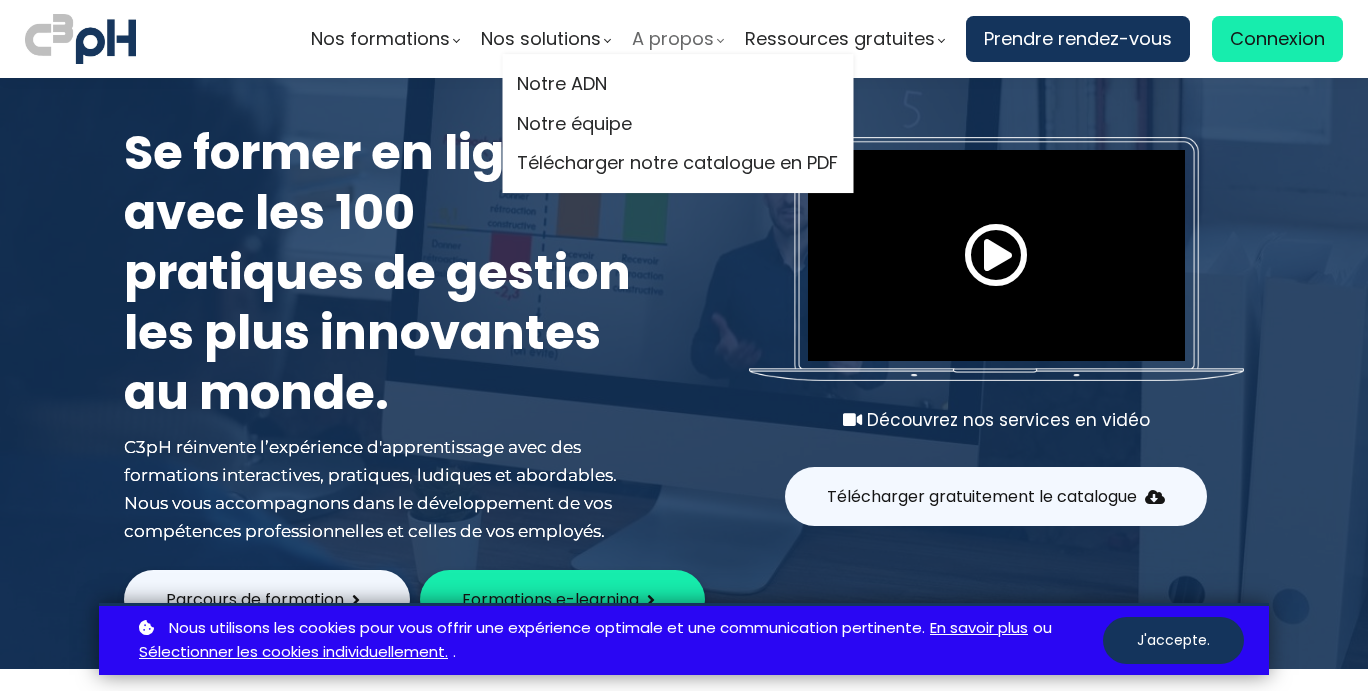 click on "A propos" at bounding box center [673, 39] 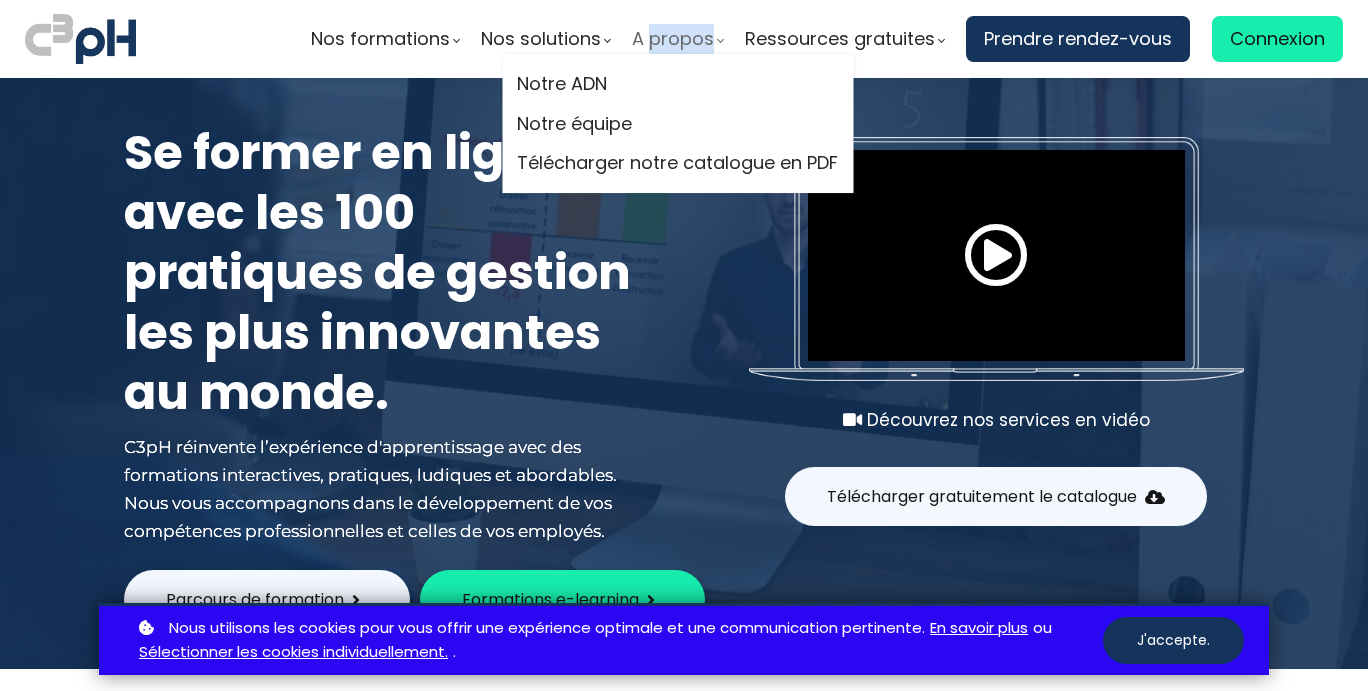click on "A propos" at bounding box center (673, 39) 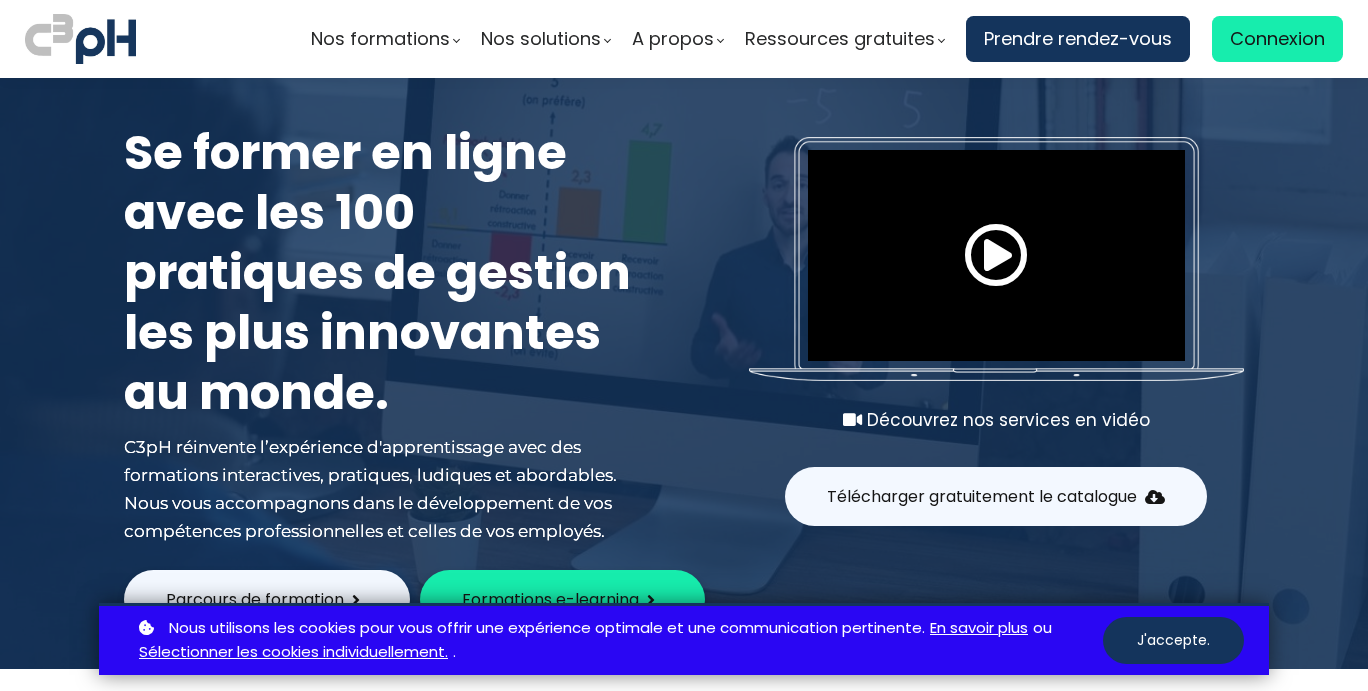 click on "Write your awesome label here.
Découvrez nos services en vidéo
Télécharger gratuitement le catalogue" at bounding box center [984, 321] 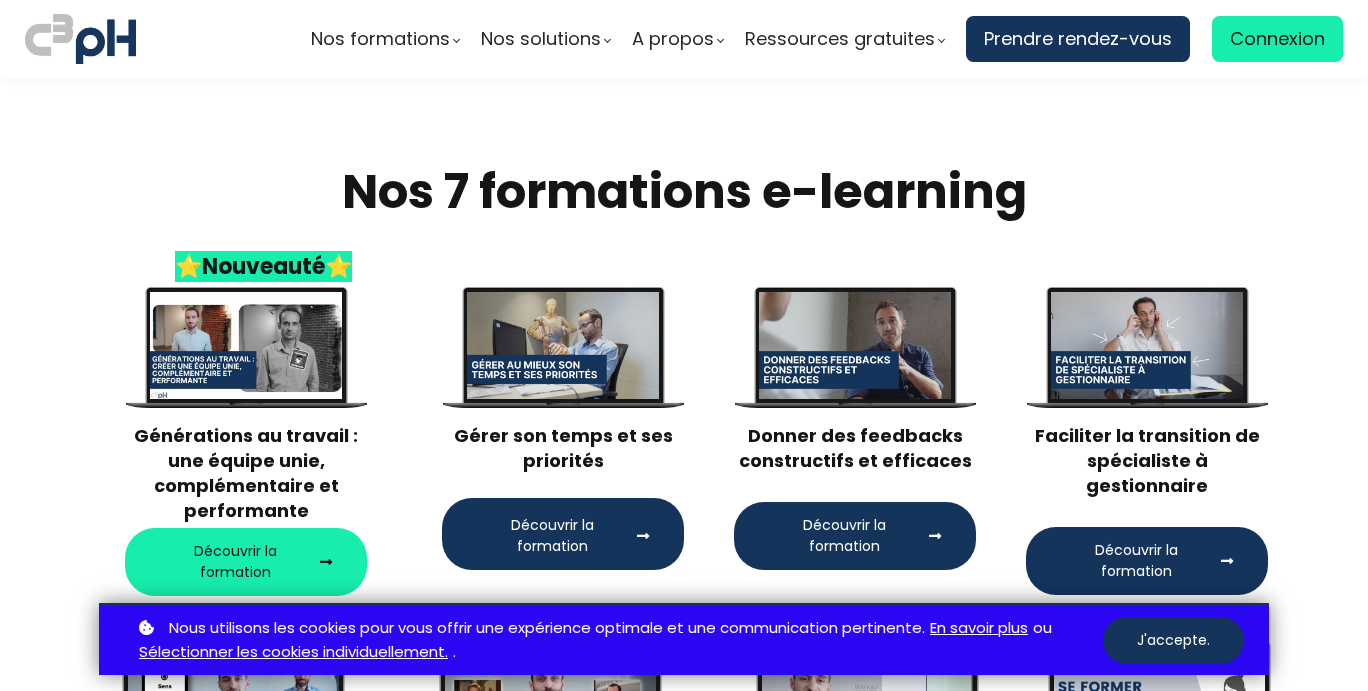 scroll, scrollTop: 3315, scrollLeft: 0, axis: vertical 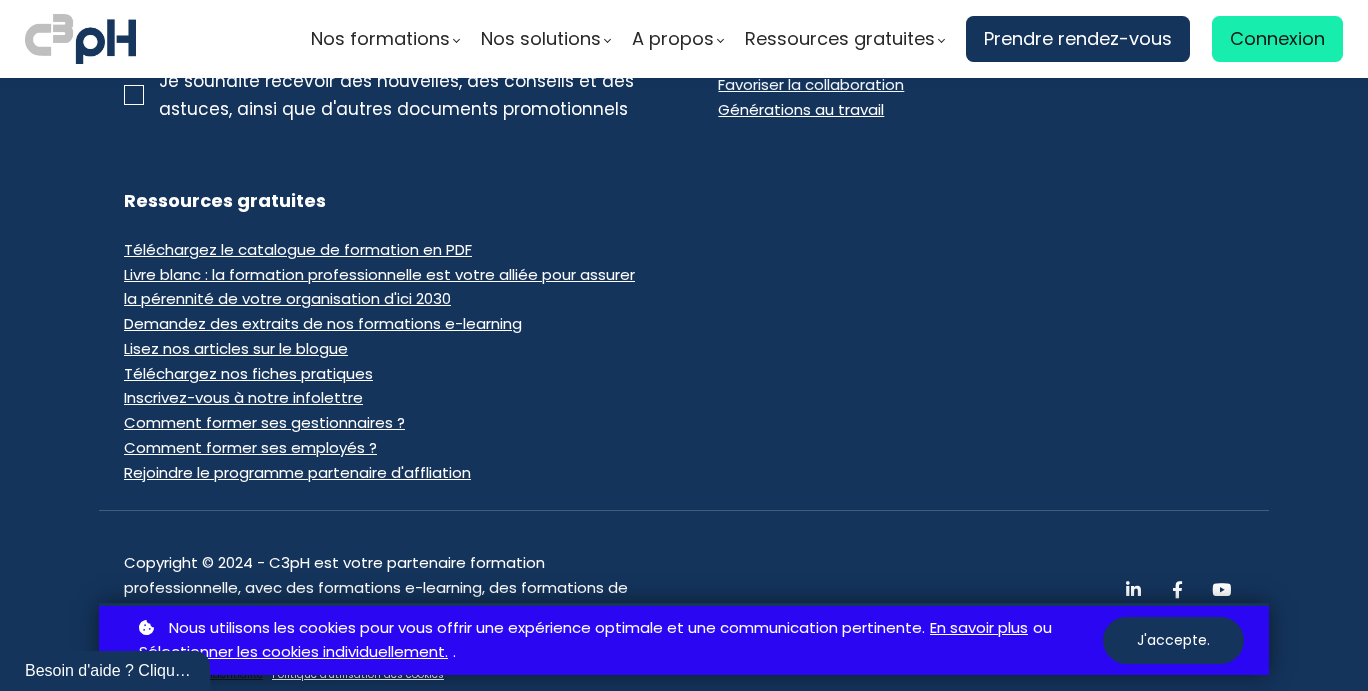 click at bounding box center (981, 324) 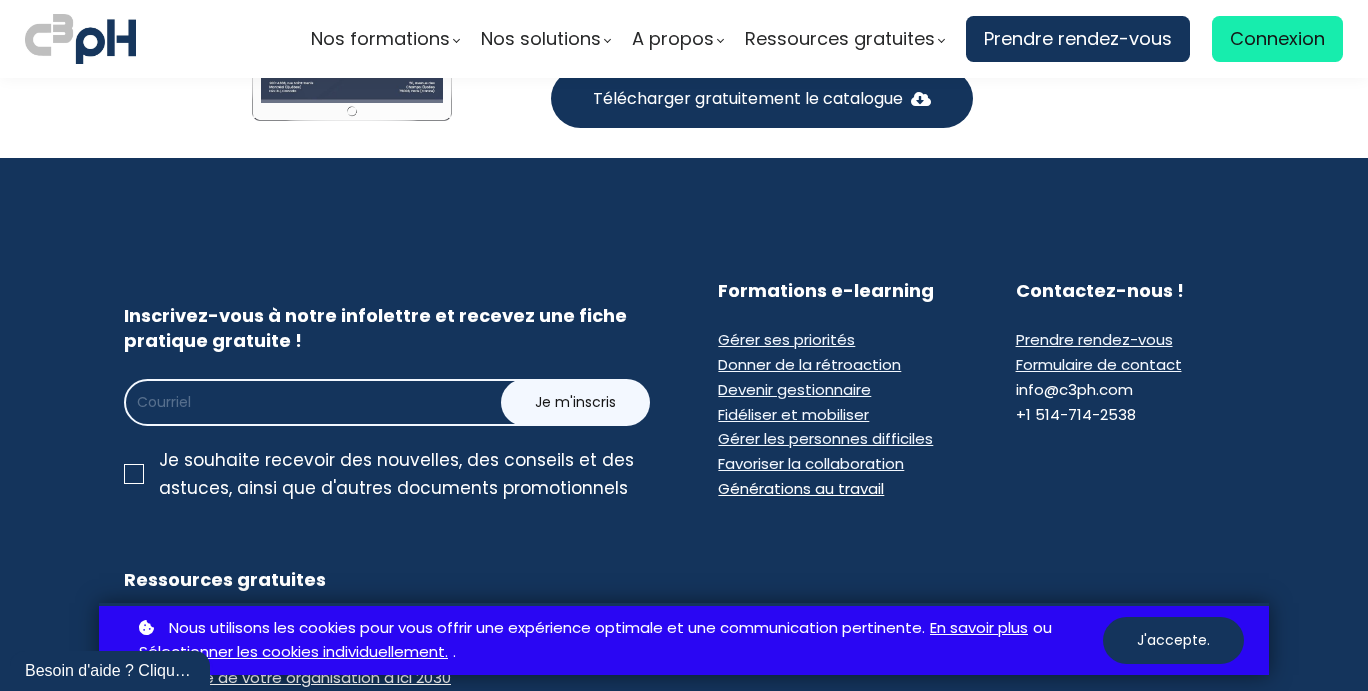 scroll, scrollTop: 12443, scrollLeft: 0, axis: vertical 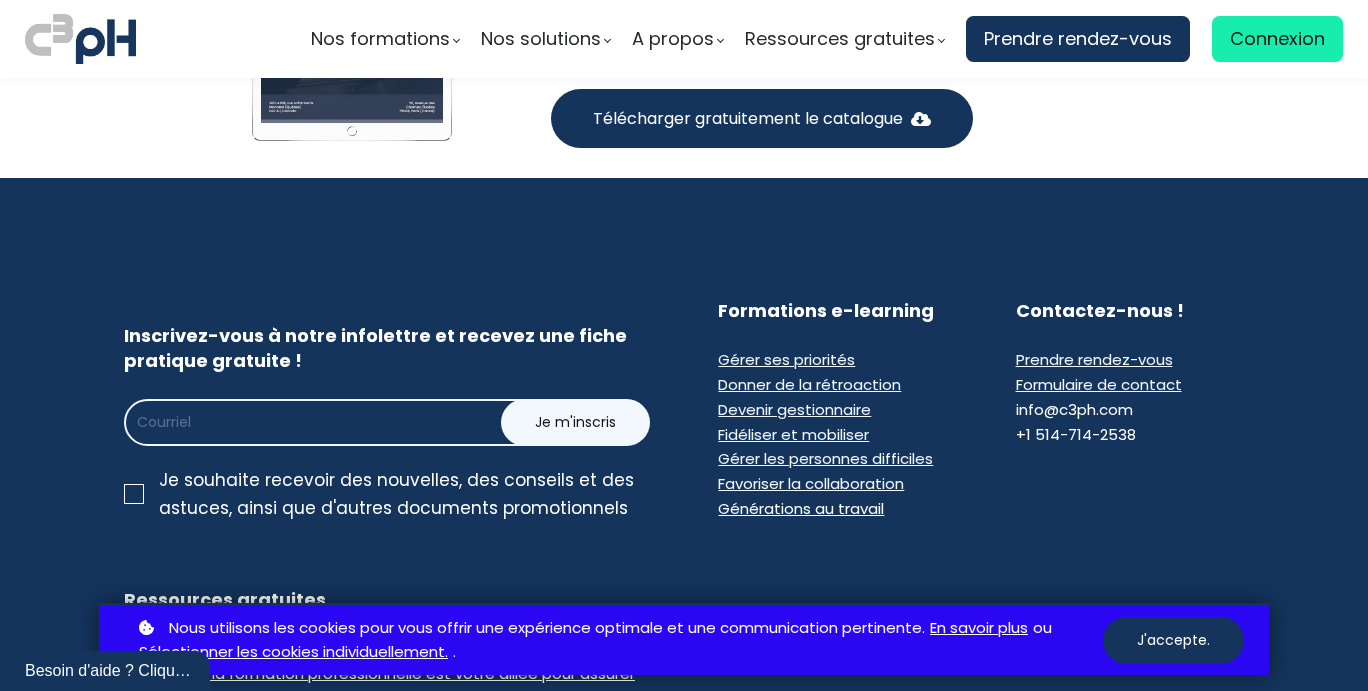 click on "Inscrivez-vous à notre infolettre et recevez une fiche pratique gratuite !
Je m'inscris" at bounding box center [684, 429] 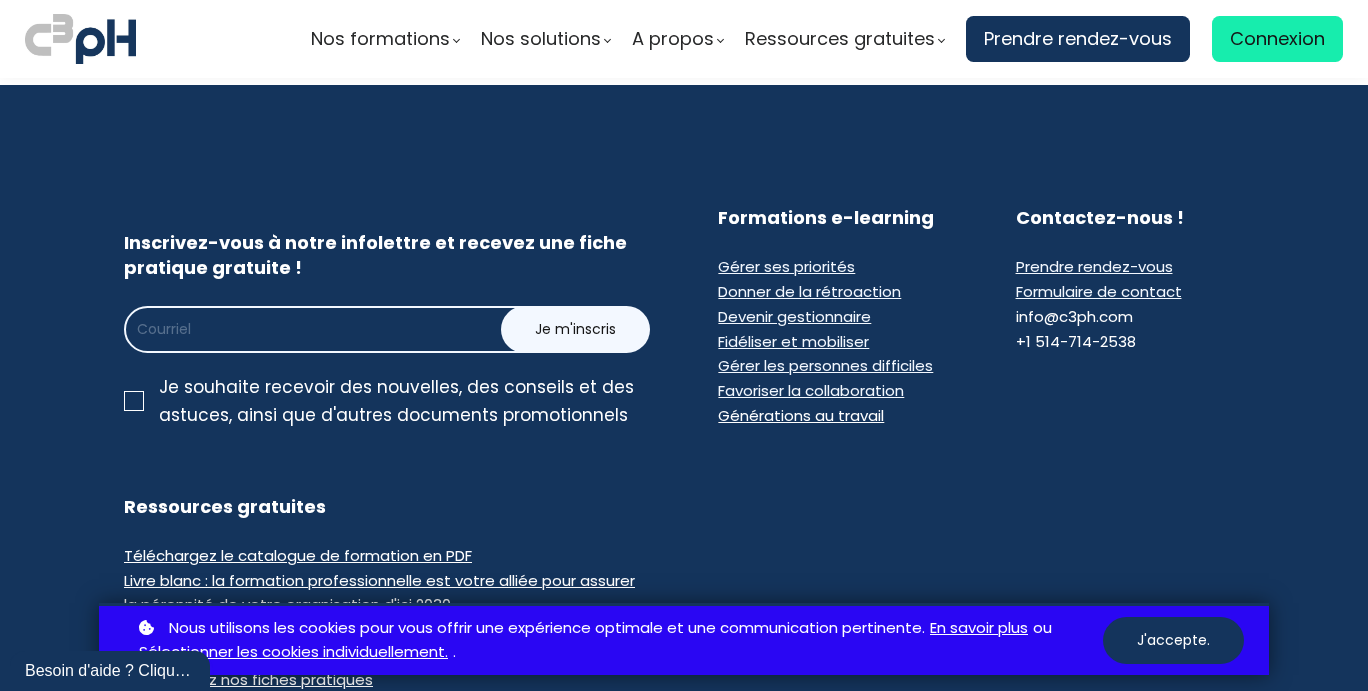 scroll, scrollTop: 12535, scrollLeft: 0, axis: vertical 